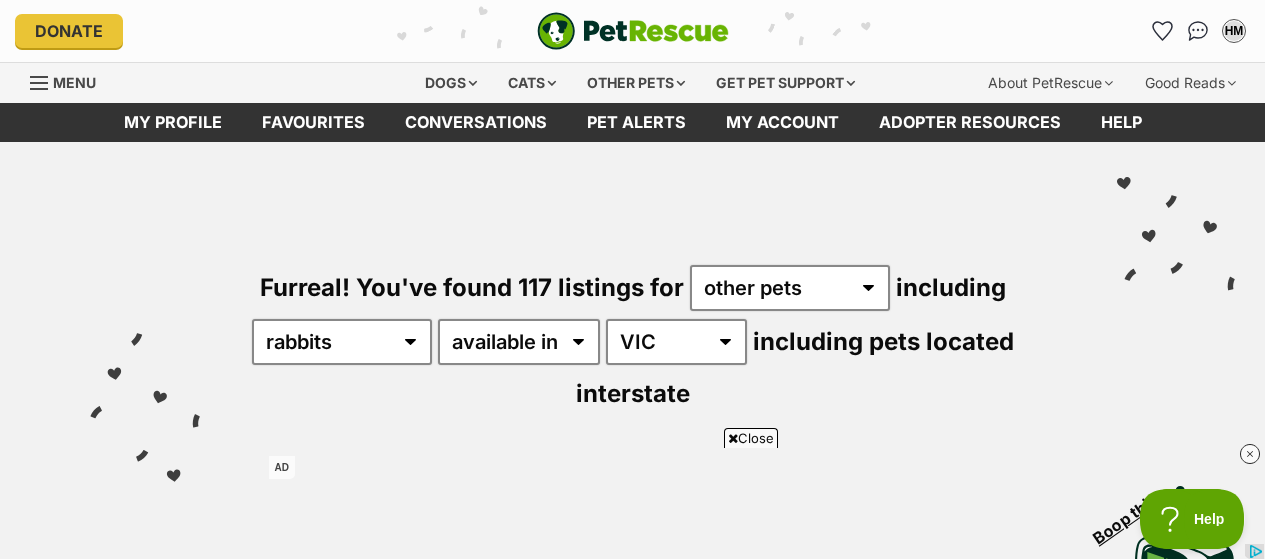 scroll 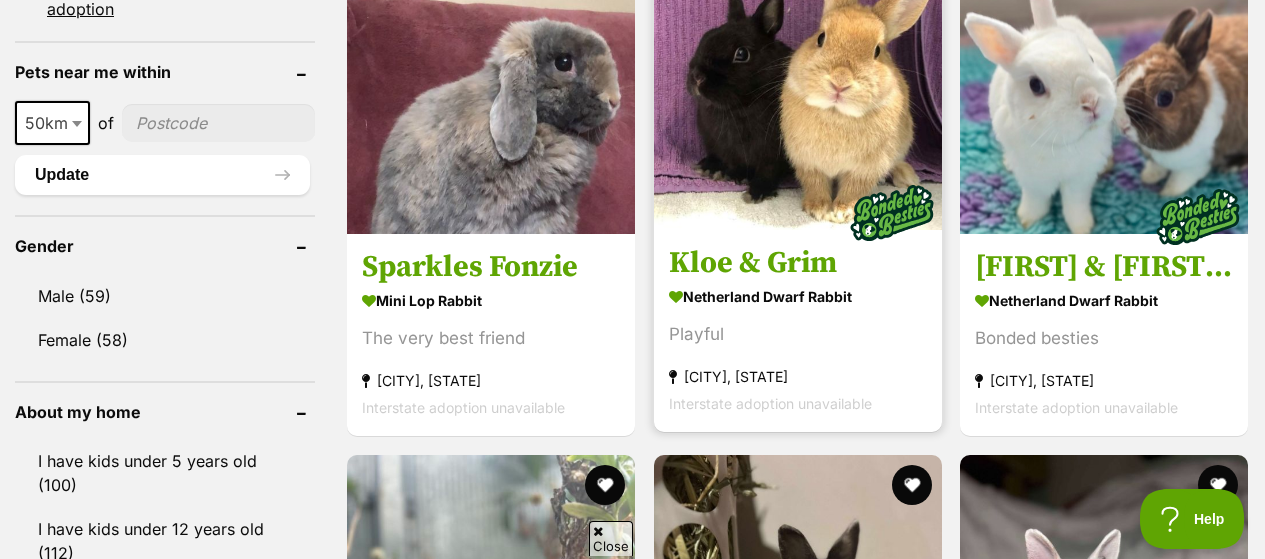 click on "Kloe & Grim" at bounding box center (798, 263) 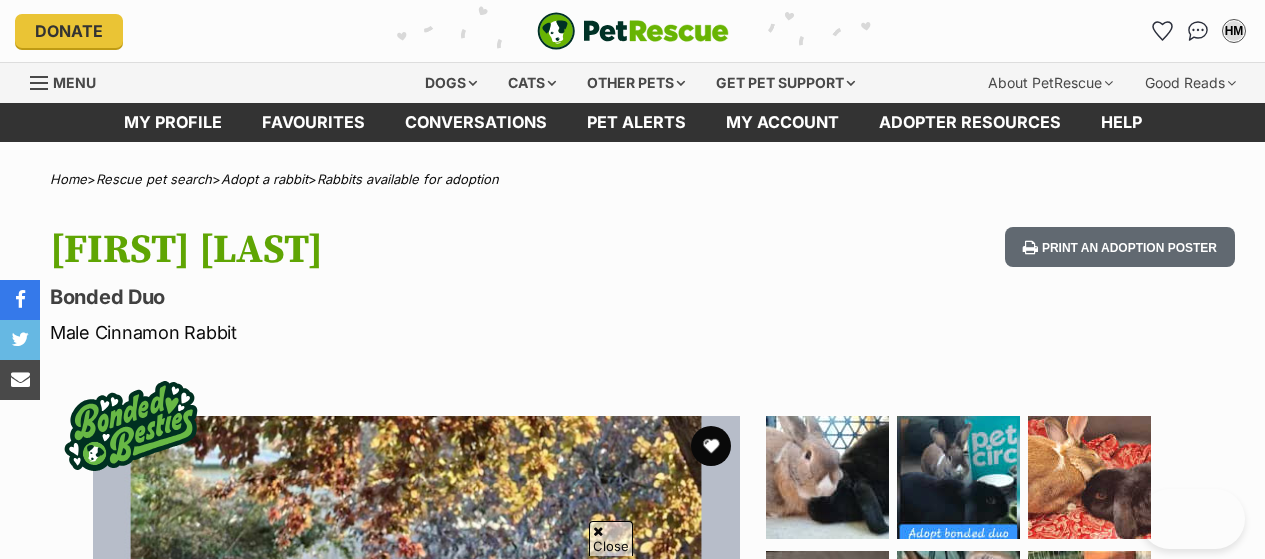 scroll, scrollTop: 1737, scrollLeft: 0, axis: vertical 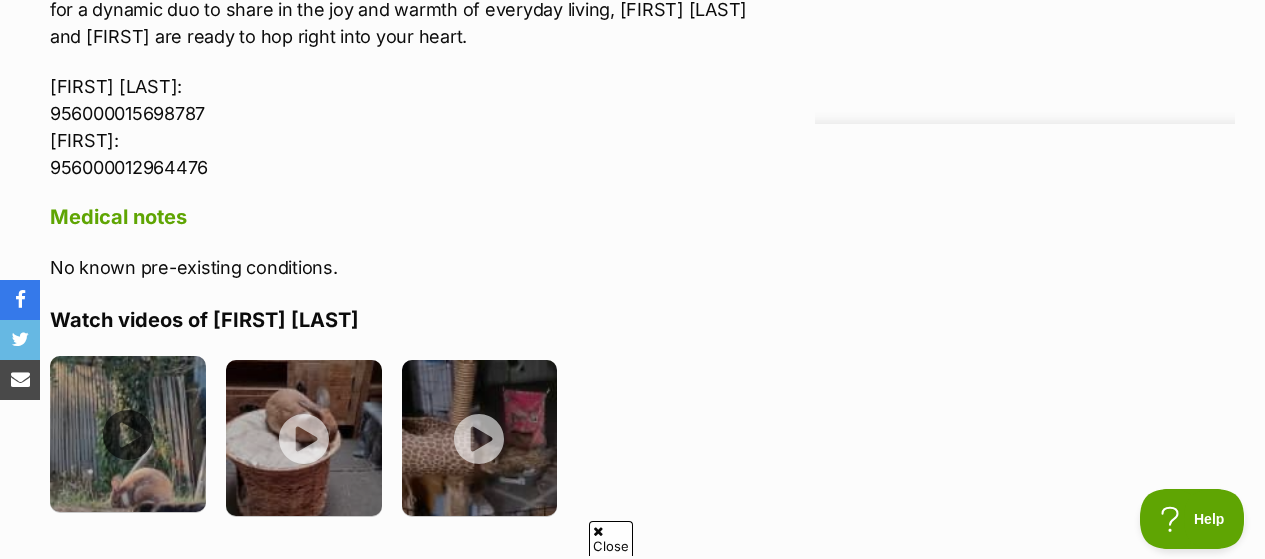 click at bounding box center (128, 434) 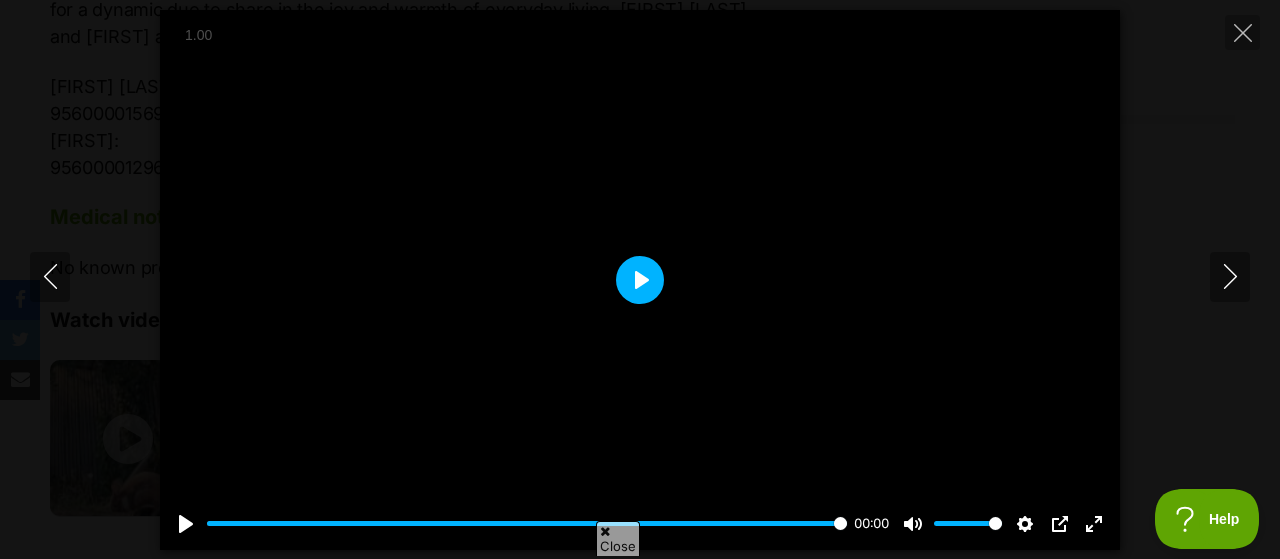 click on "Play" at bounding box center [640, 280] 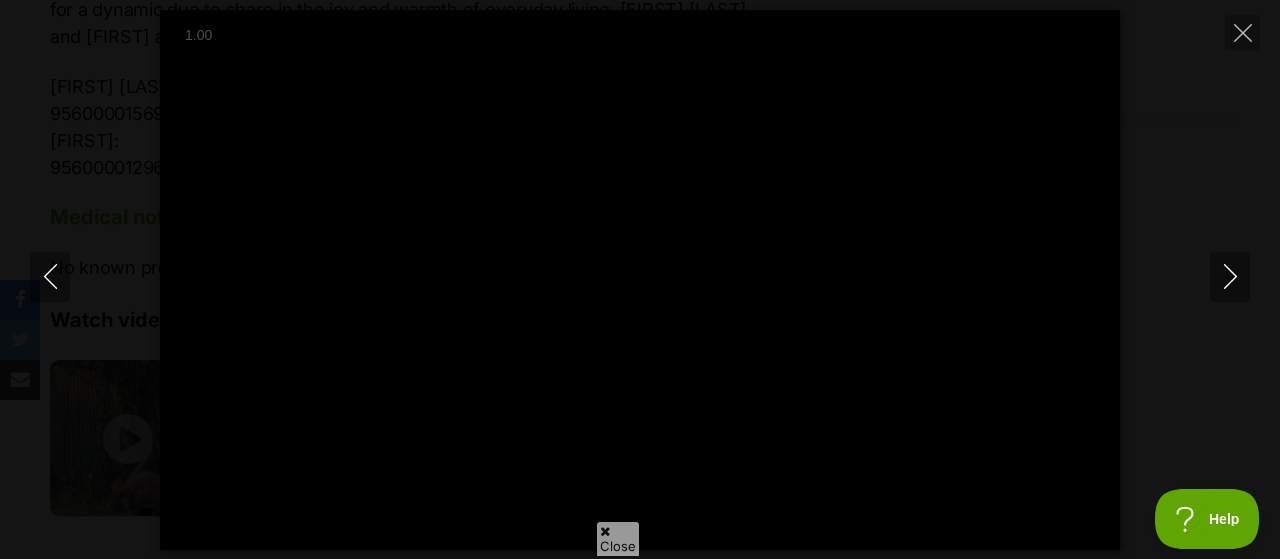 click on "Close" at bounding box center (618, 538) 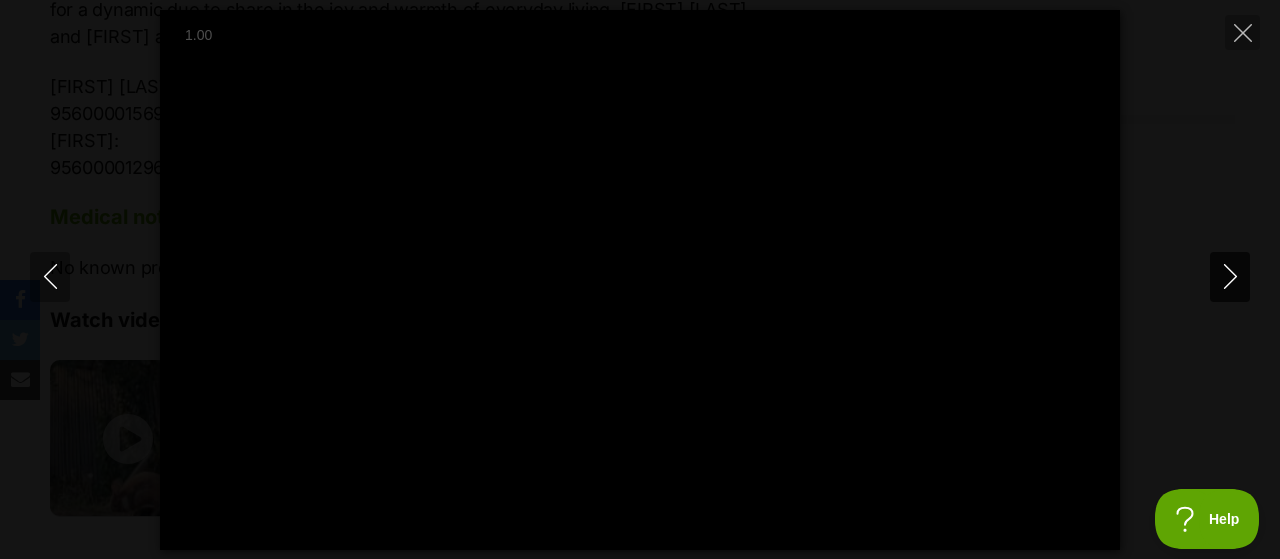 click 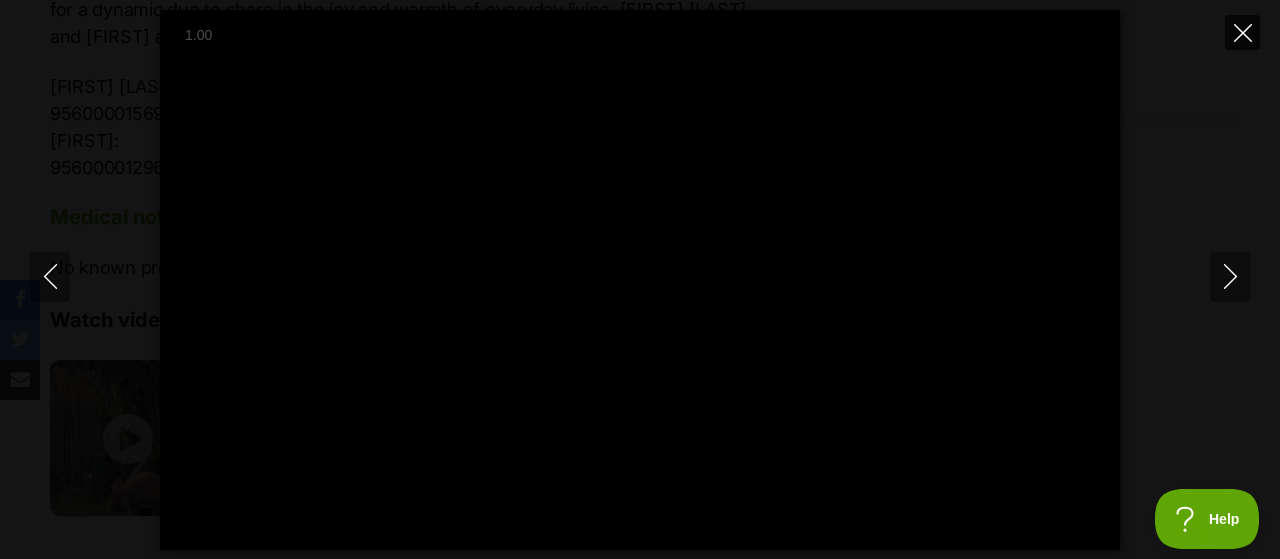 click at bounding box center [1242, 32] 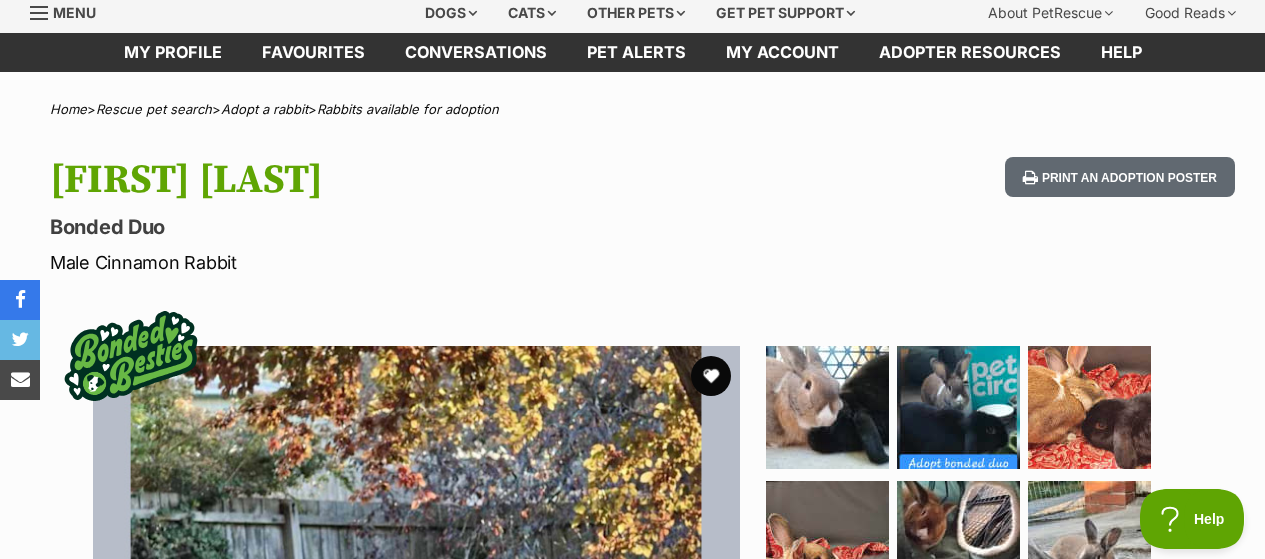 scroll, scrollTop: 0, scrollLeft: 0, axis: both 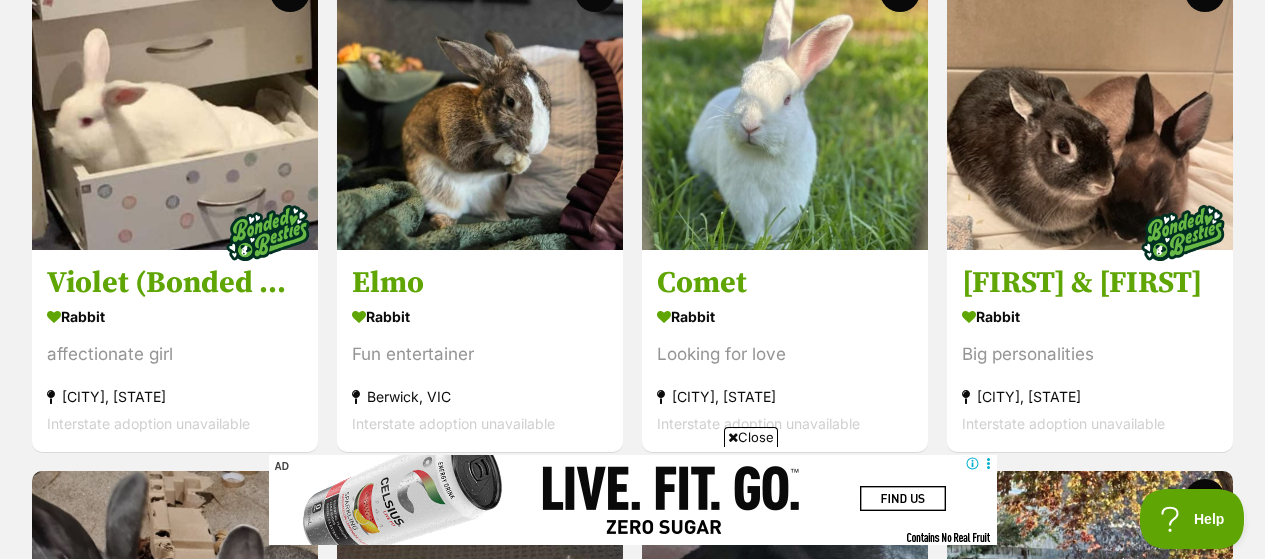 click on "Displaying  all 56  pets
Show 60 120 pets per page
Visit PetRescue TV (external site)
Boop this!
[FIRST]
Rabbit
Looking for love
[CITY], [STATE]
Interstate adoption unavailable
[FIRST]
Rabbit
Sweet gentle boy
[CITY], [STATE]
Interstate adoption unavailable
[FIRST] & [FIRST]
Rabbit
Happy bunnies
[CITY], [STATE]
Interstate adoption unavailable
[FIRST]
Rabbit
Looking for love
[CITY], [STATE]
Interstate adoption unavailable
[FIRST] (Bonded with [FIRST])
Rabbit
affectionate girl
[CITY], [STATE]
Interstate adoption unavailable
[FIRST]
Rabbit
Fun entertainer
[CITY], [STATE]
Interstate adoption unavailable
[FIRST]
Rabbit" at bounding box center [632, 2946] 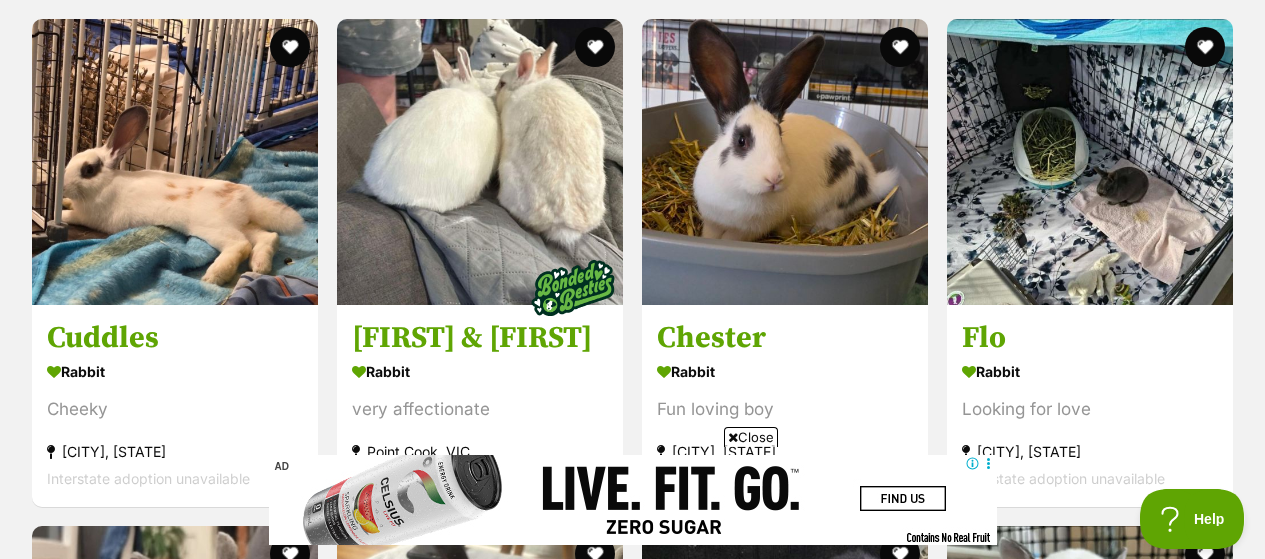 scroll, scrollTop: 3352, scrollLeft: 0, axis: vertical 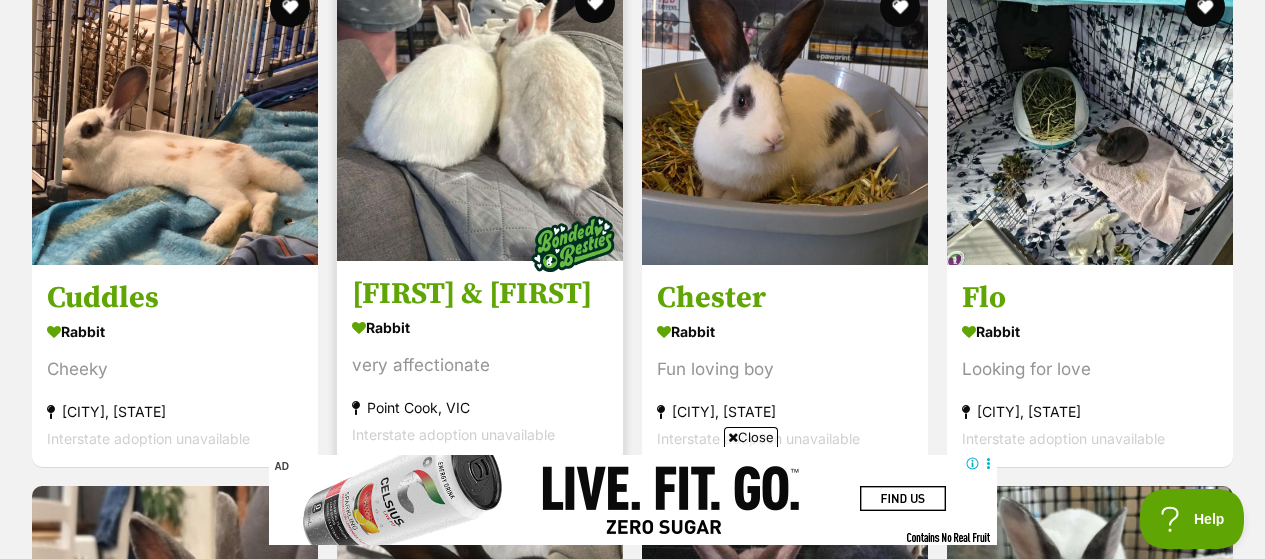 click on "[FIRST] & [FIRST]" at bounding box center (480, 294) 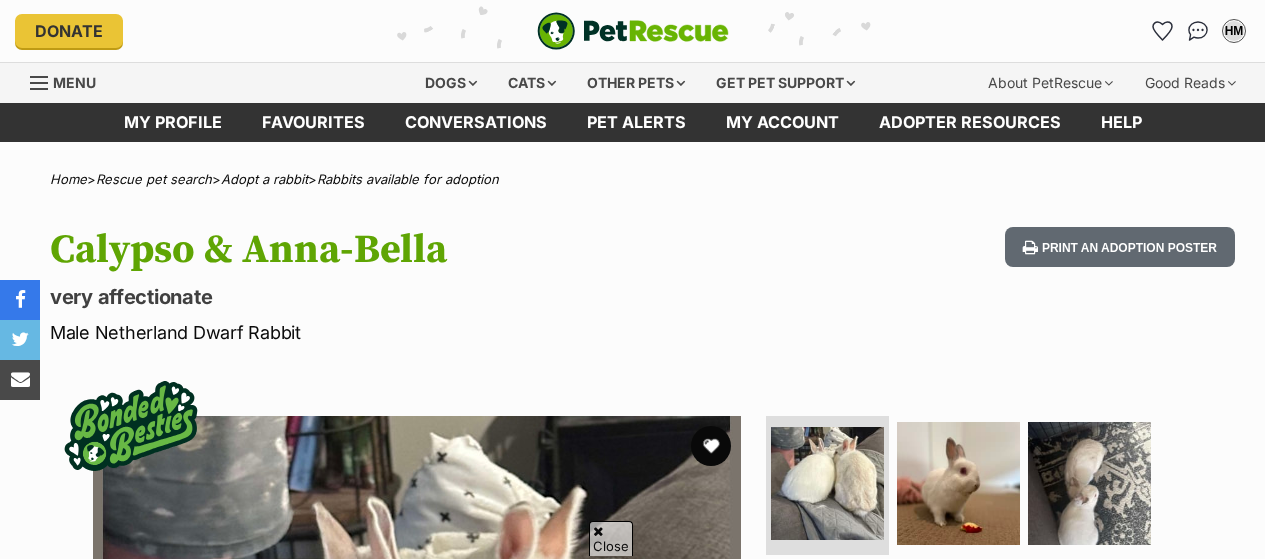 scroll, scrollTop: 675, scrollLeft: 0, axis: vertical 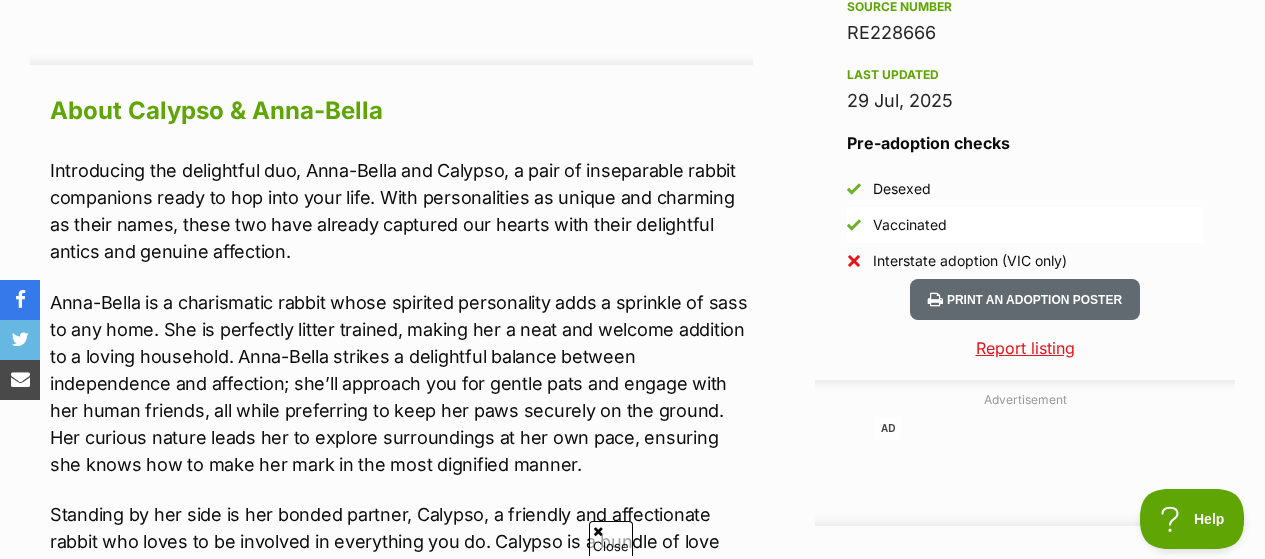 click on "Introducing the delightful duo, Anna-Bella and Calypso, a pair of inseparable rabbit companions ready to hop into your life. With personalities as unique and charming as their names, these two have already captured our hearts with their delightful antics and genuine affection." at bounding box center [401, 211] 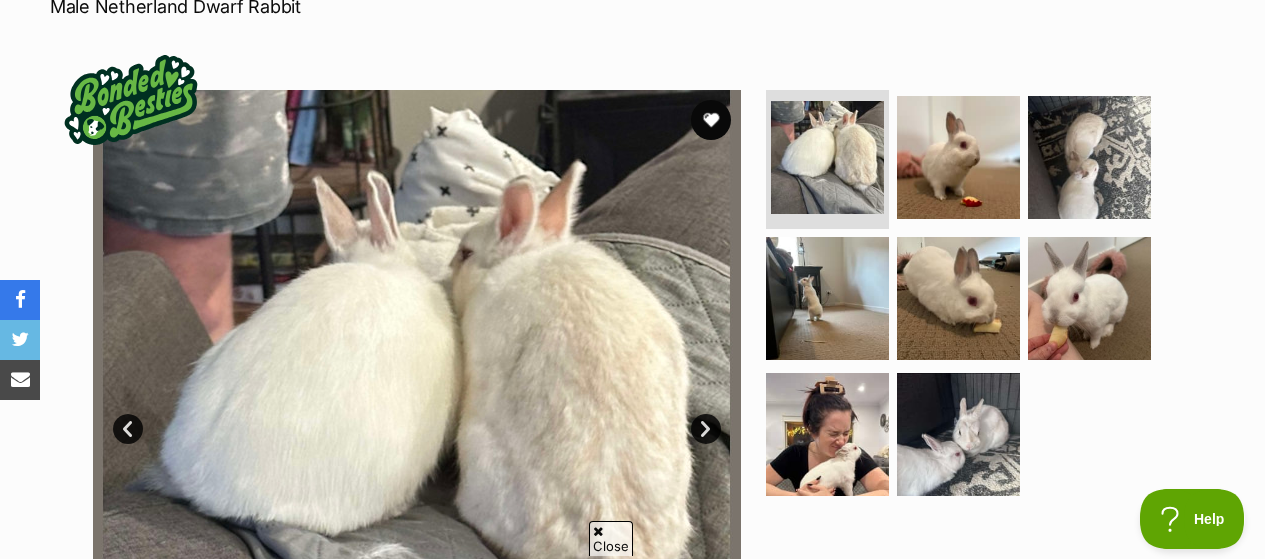 scroll, scrollTop: 570, scrollLeft: 0, axis: vertical 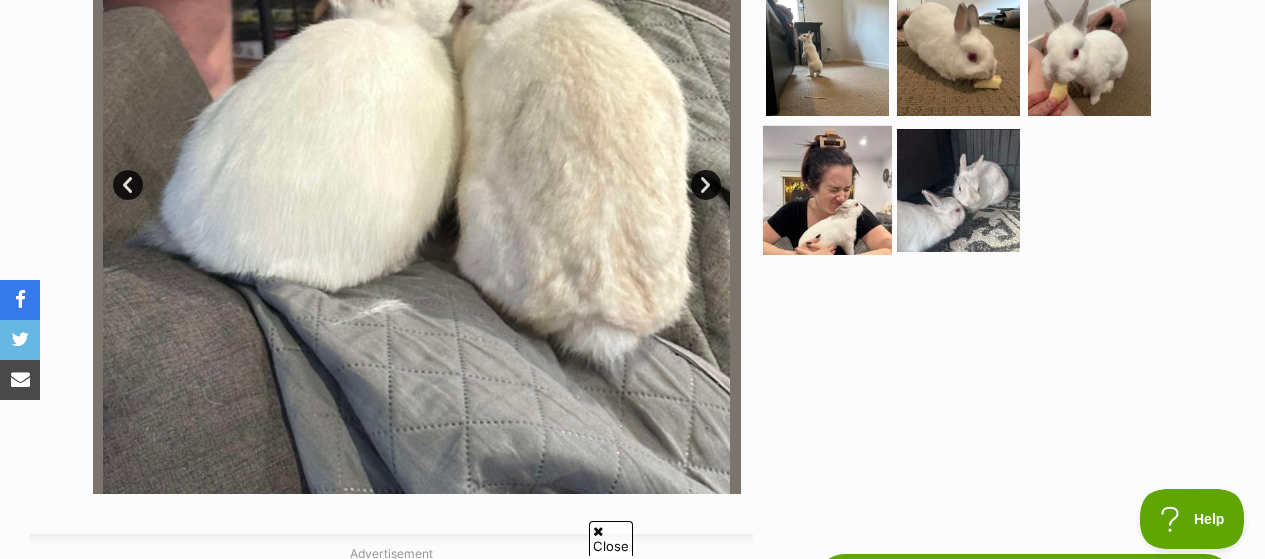 click at bounding box center [827, 190] 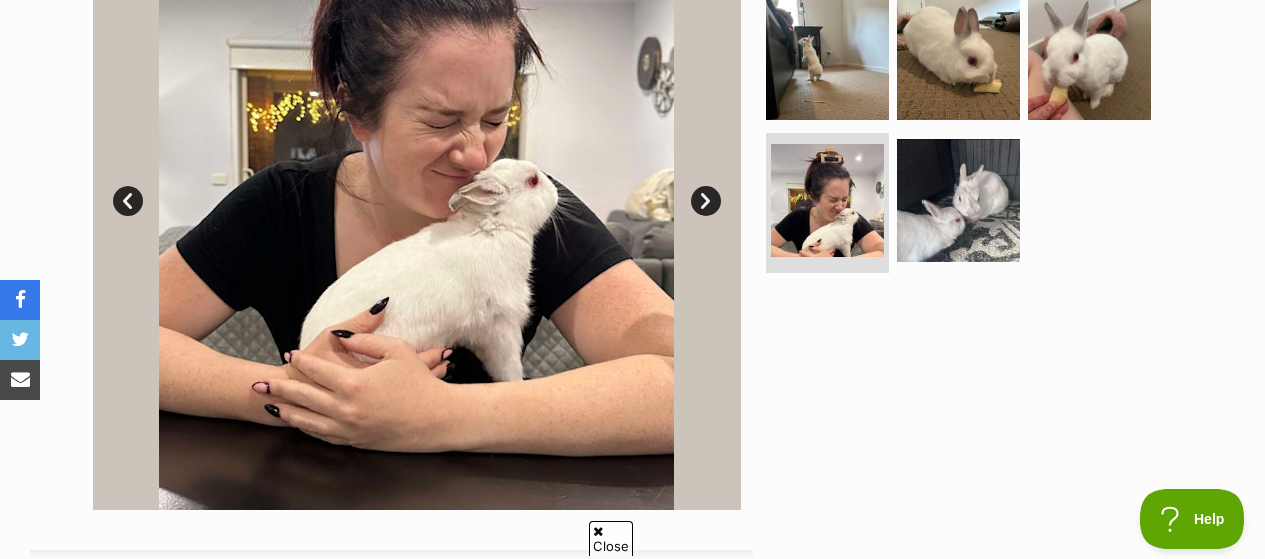 scroll, scrollTop: 551, scrollLeft: 0, axis: vertical 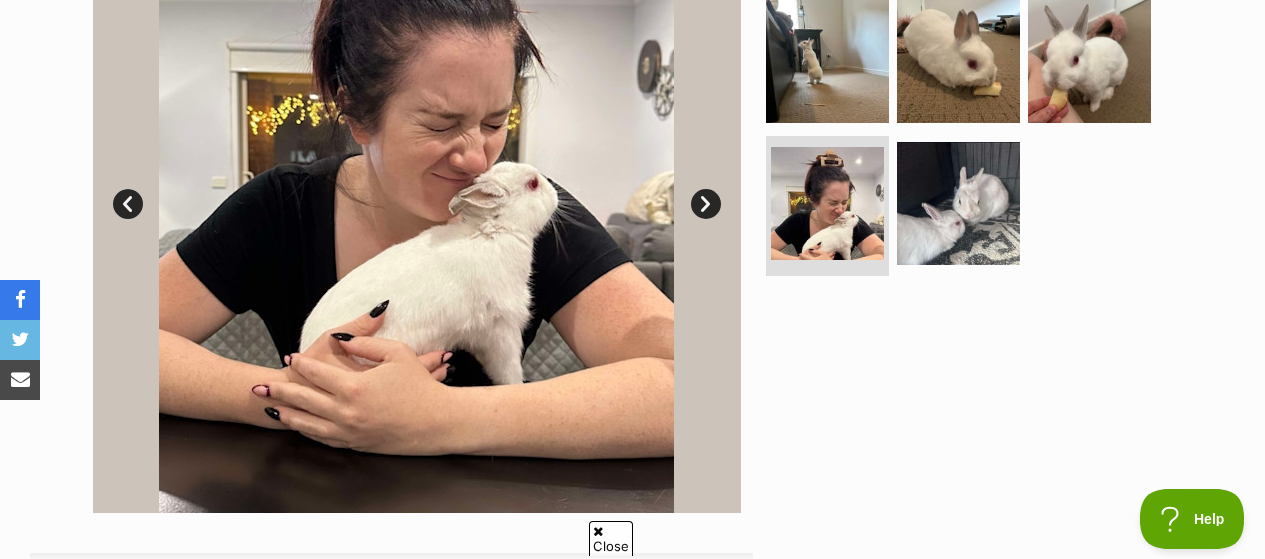 click on "Next" at bounding box center (706, 204) 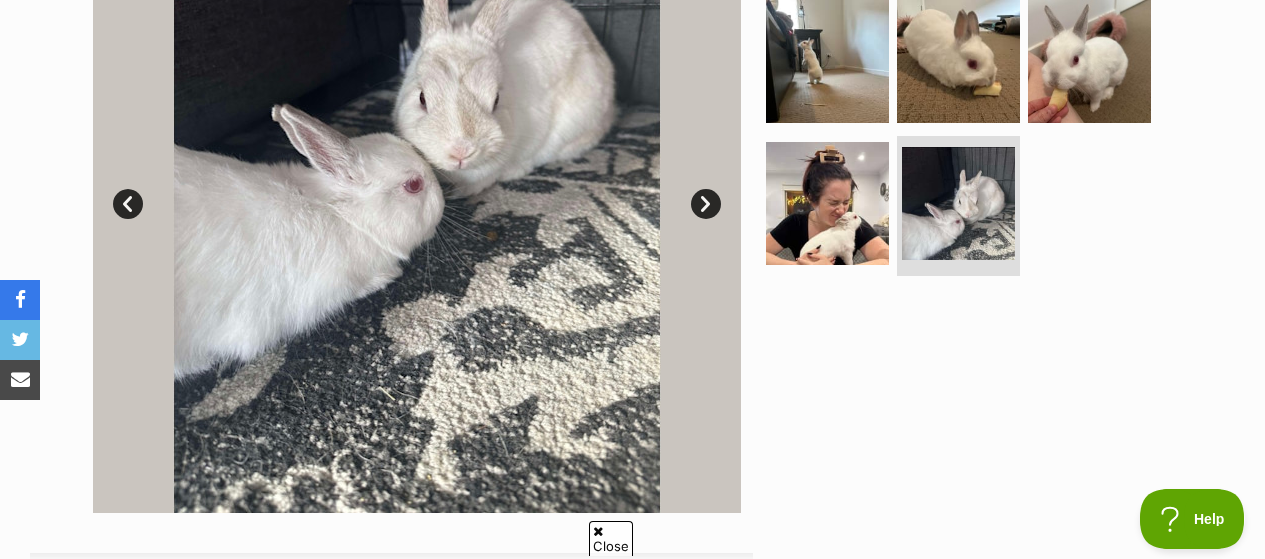click on "Prev" at bounding box center (128, 204) 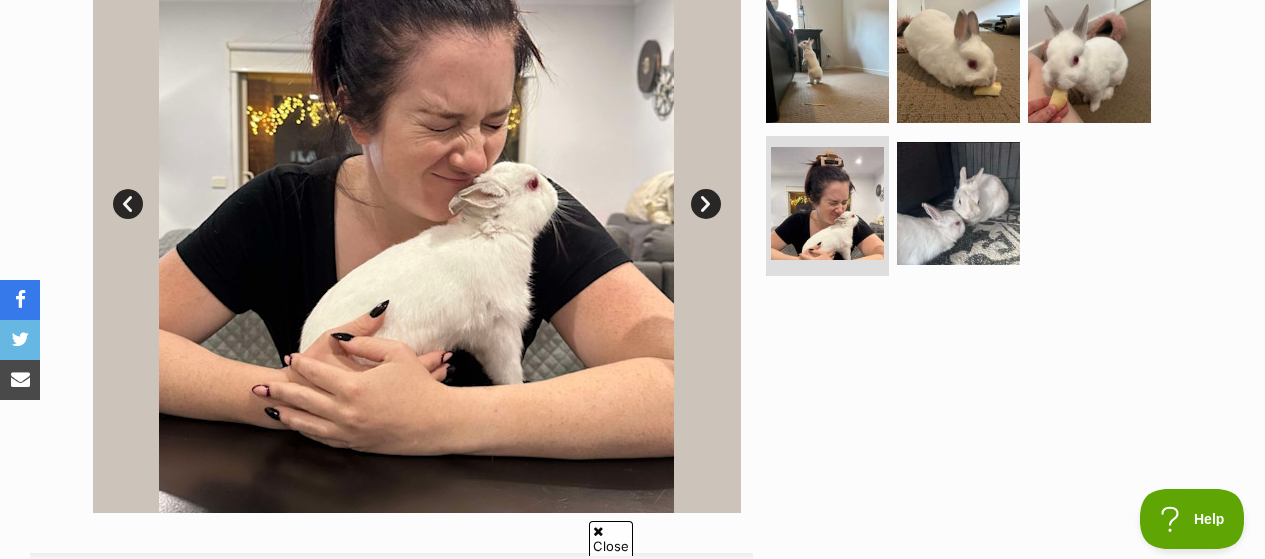 click on "Prev" at bounding box center [128, 204] 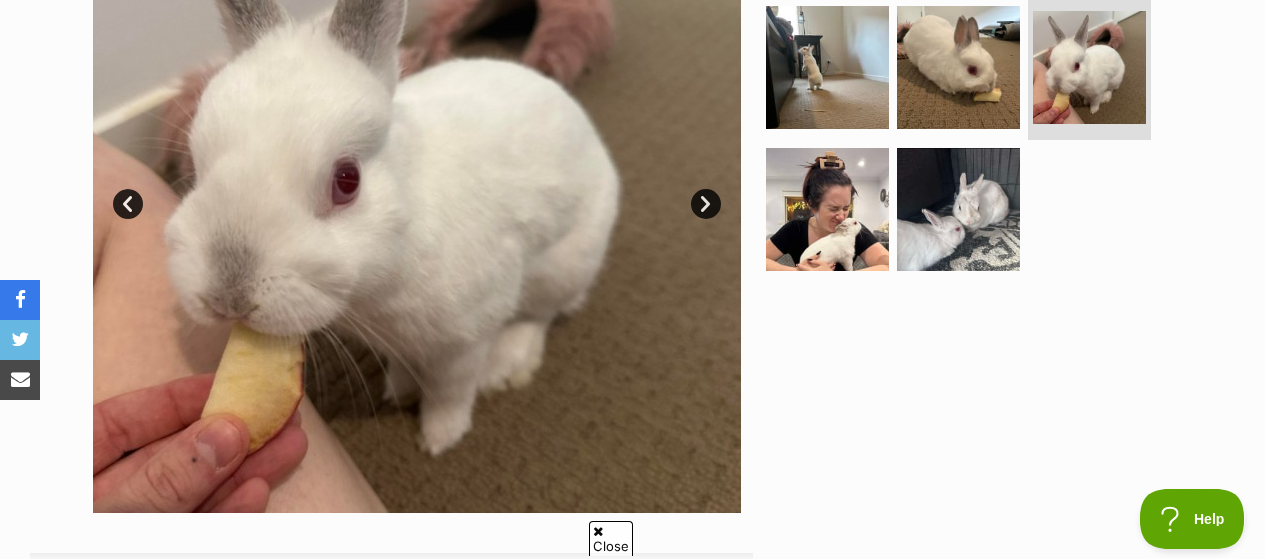 click on "Prev" at bounding box center [128, 204] 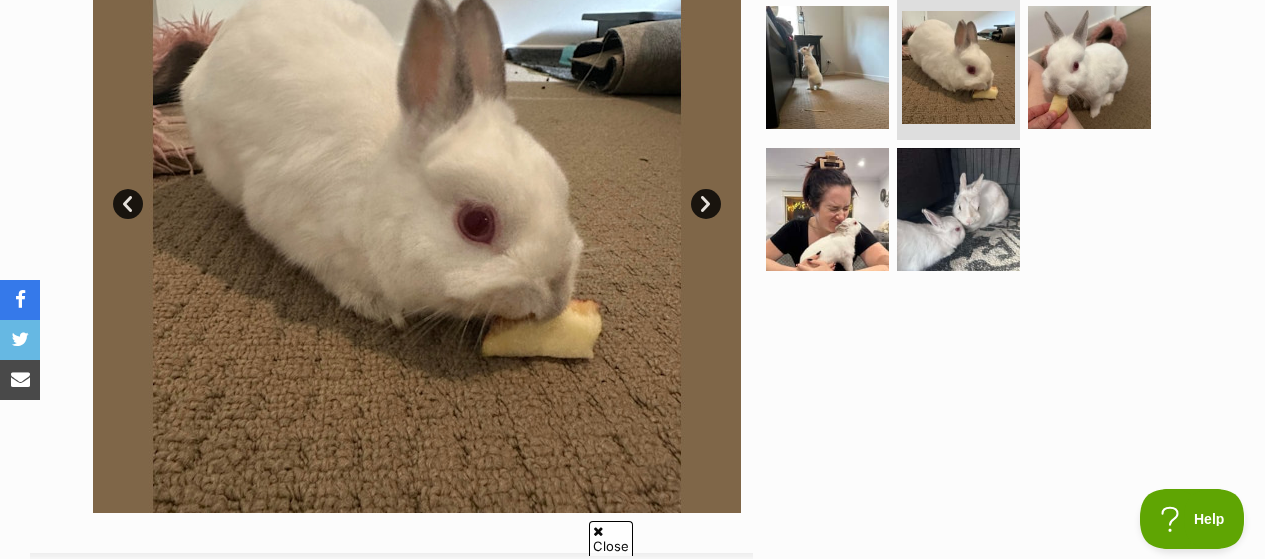 click on "Prev" at bounding box center (128, 204) 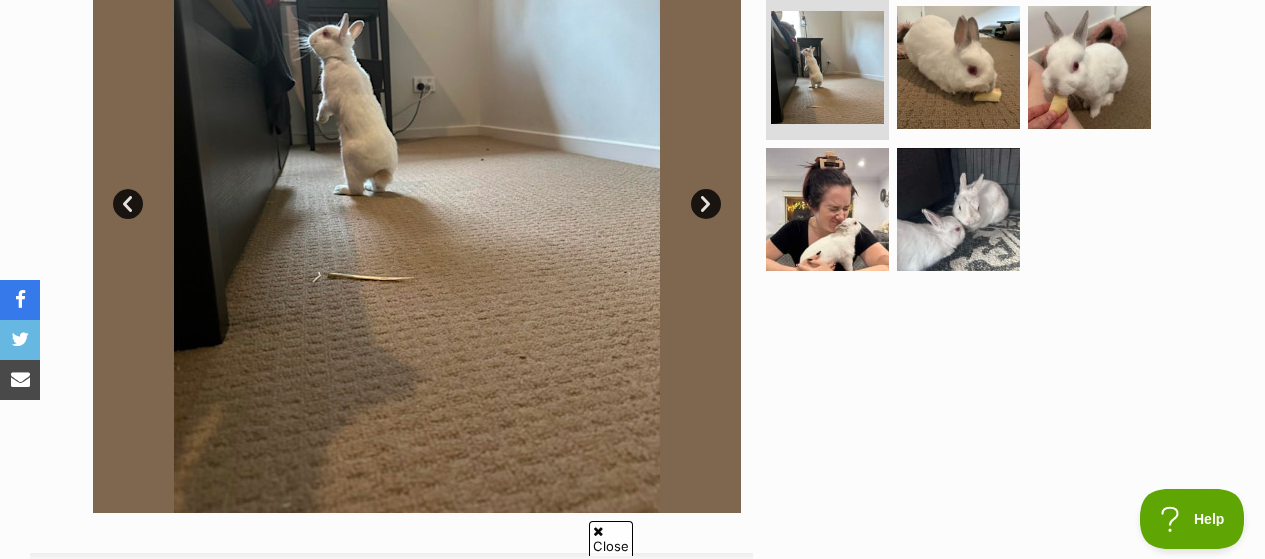 click on "Prev" at bounding box center (128, 204) 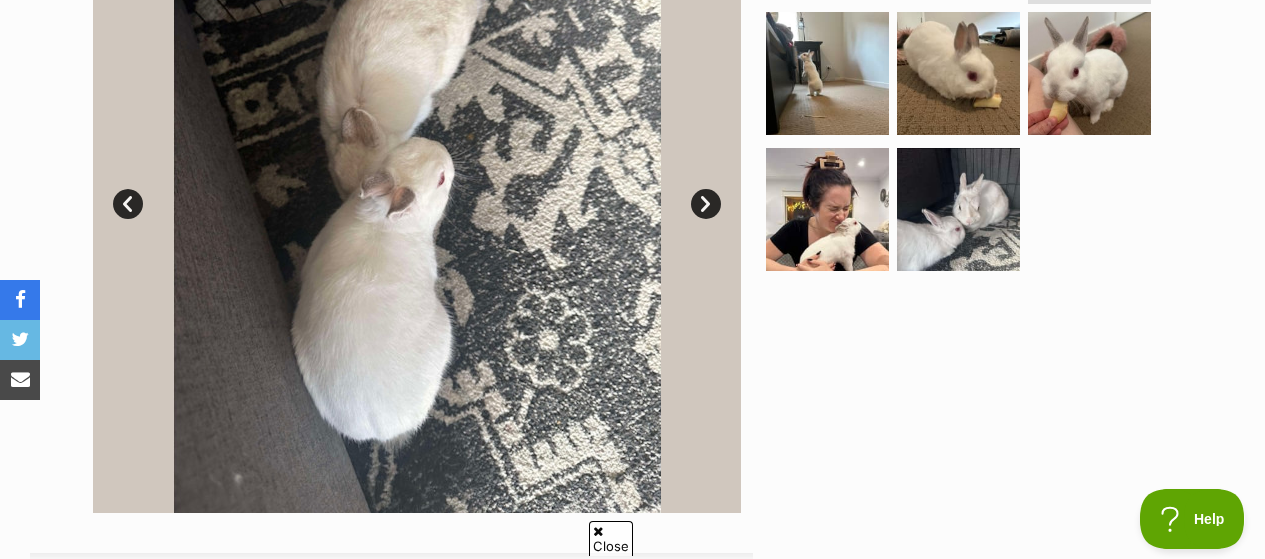 click on "Prev" at bounding box center [128, 204] 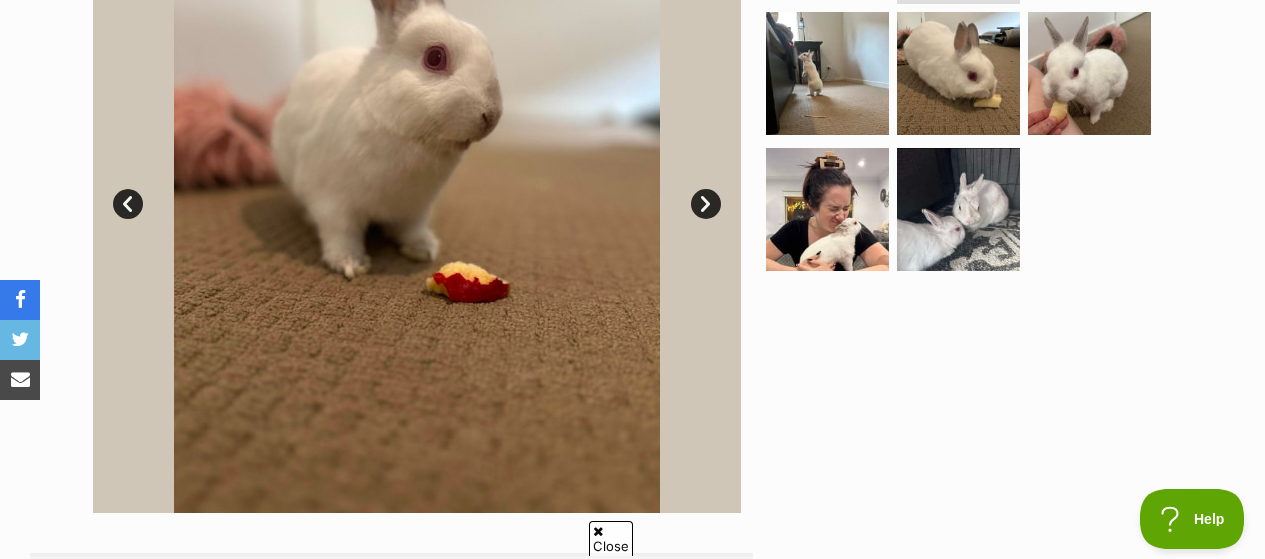 click on "Prev" at bounding box center (128, 204) 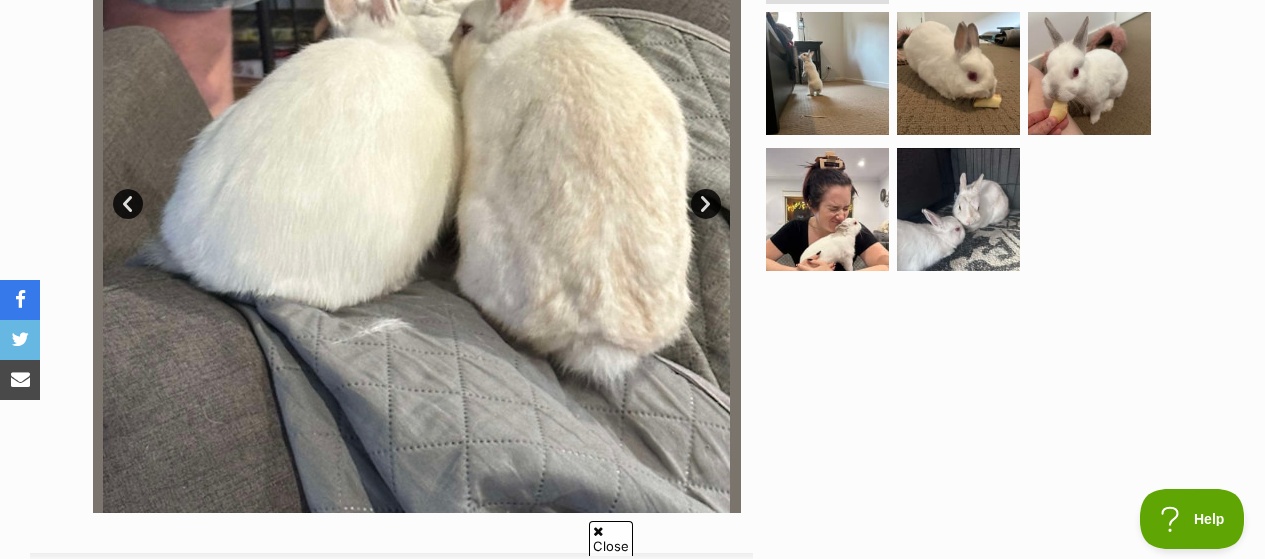 click on "Prev" at bounding box center [128, 204] 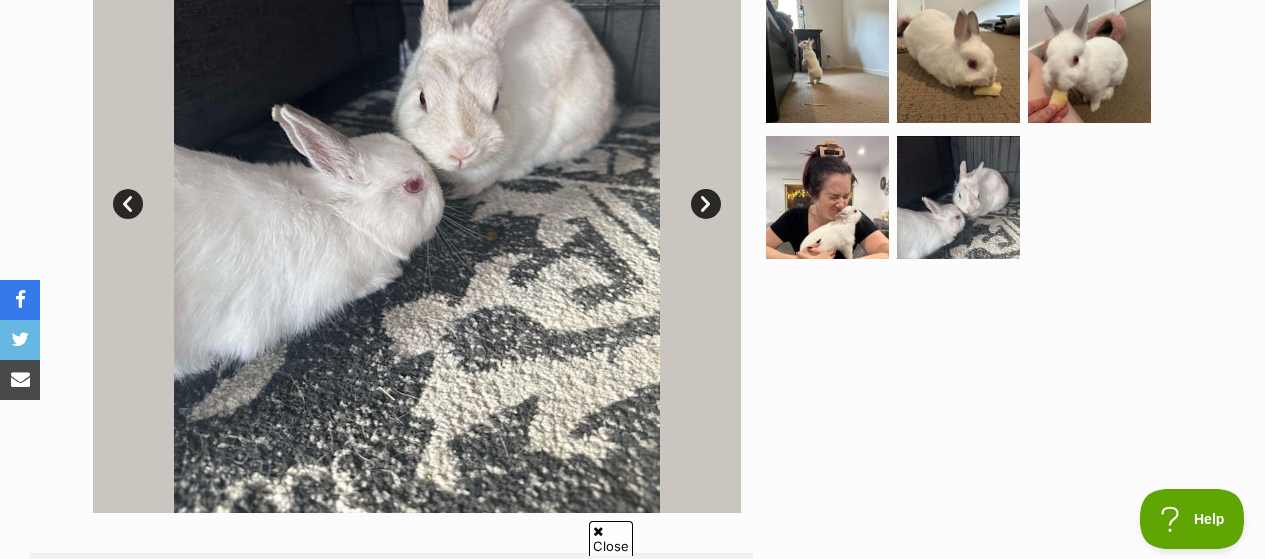 scroll, scrollTop: 0, scrollLeft: 0, axis: both 